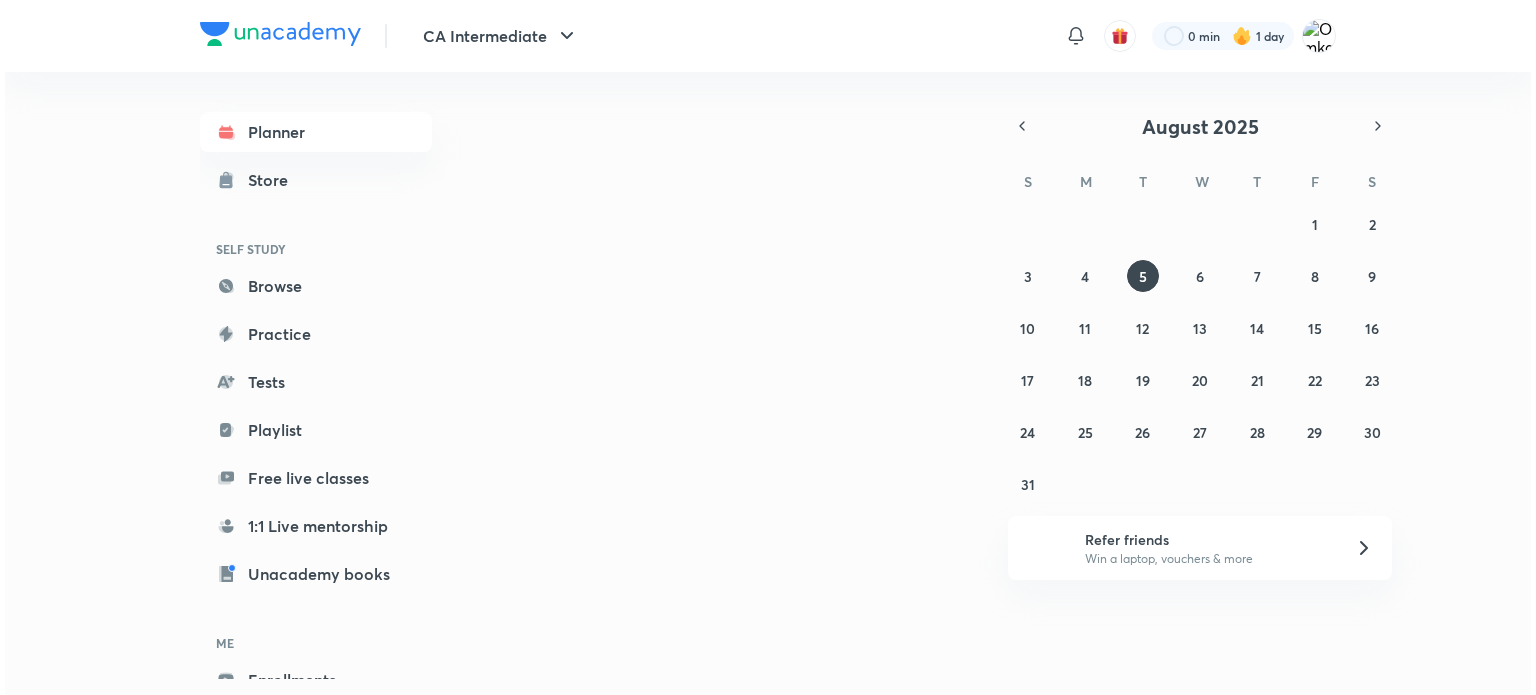 scroll, scrollTop: 0, scrollLeft: 0, axis: both 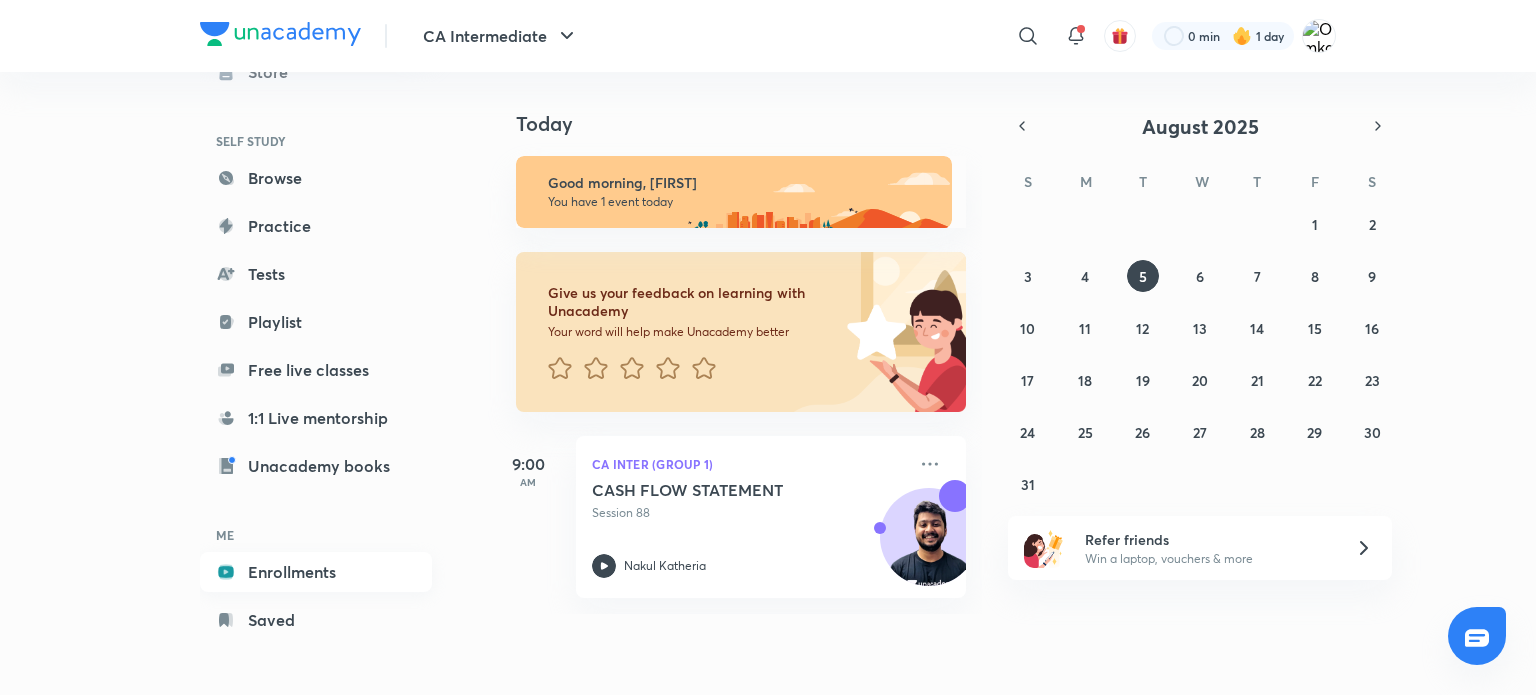 click on "Enrollments" at bounding box center [316, 572] 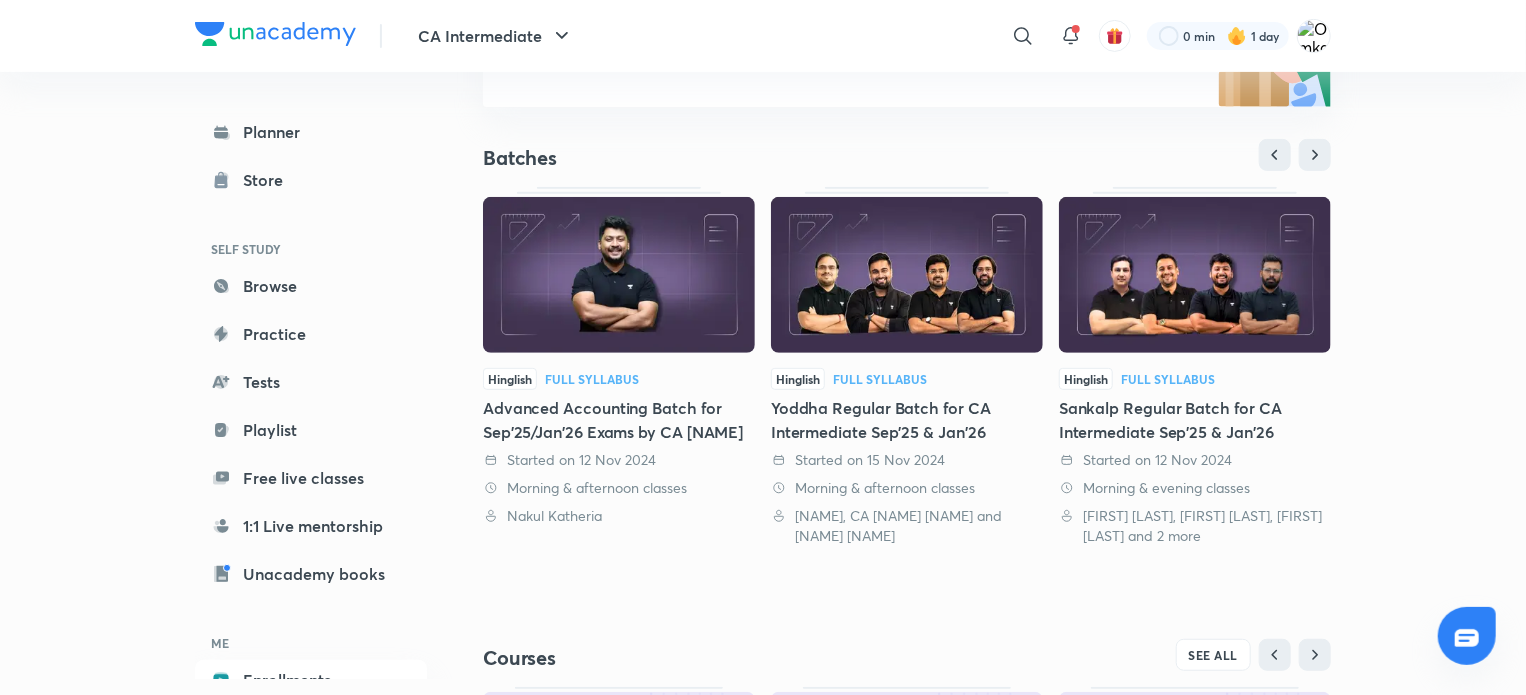 scroll, scrollTop: 344, scrollLeft: 0, axis: vertical 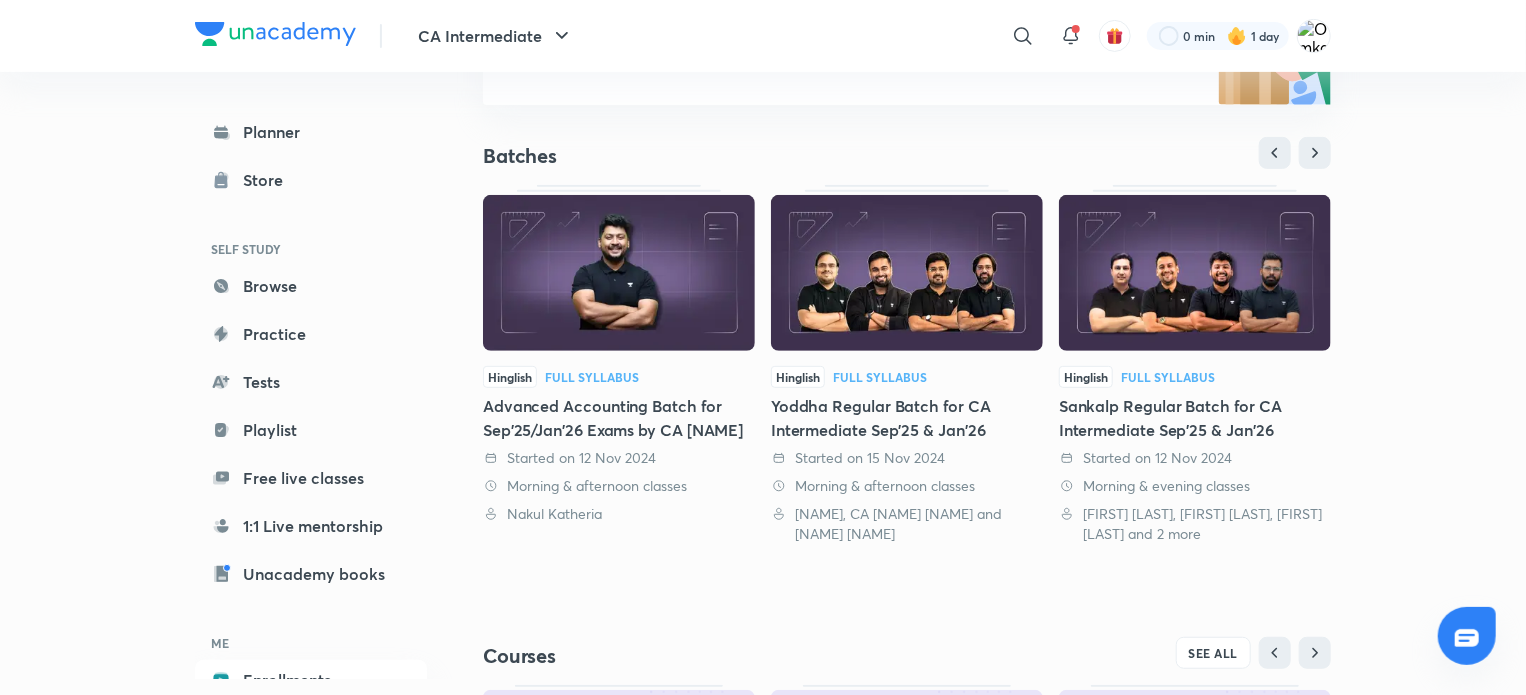 click at bounding box center [619, 273] 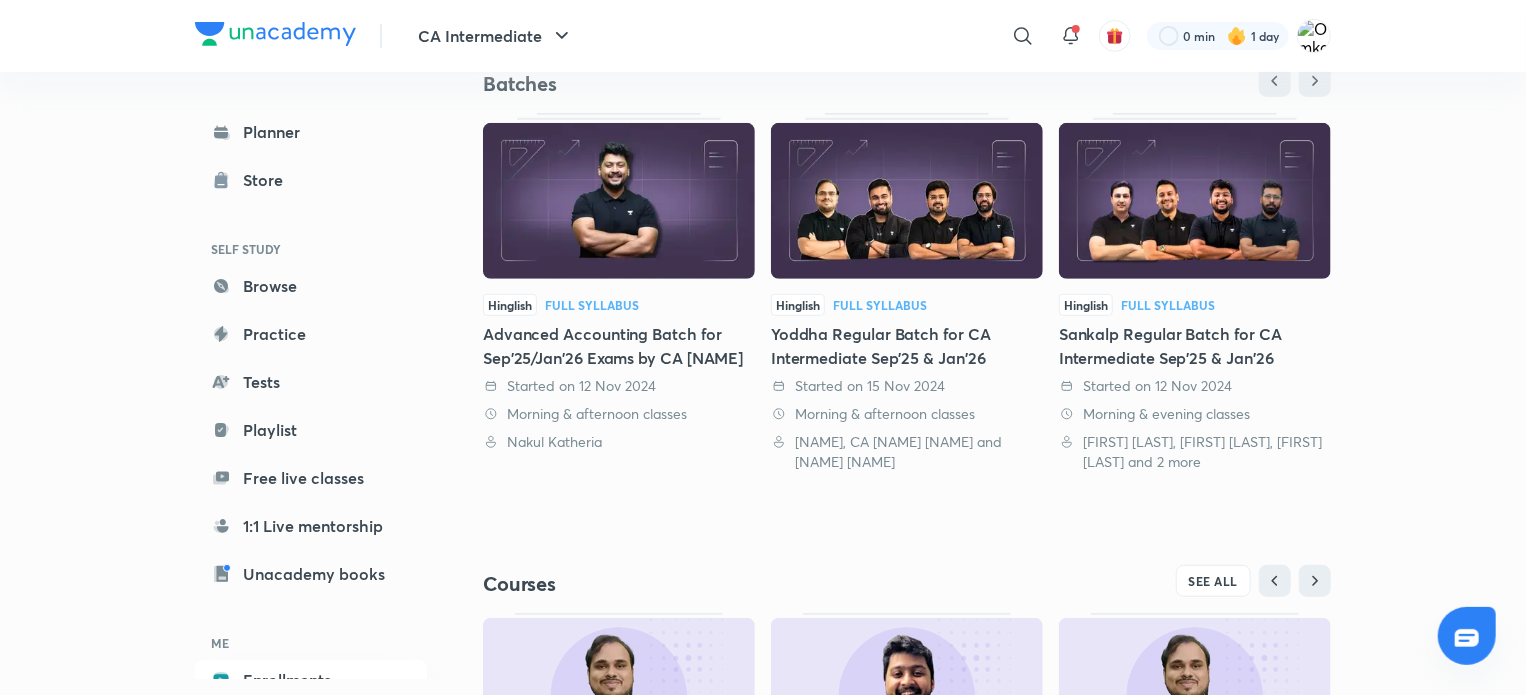 scroll, scrollTop: 424, scrollLeft: 0, axis: vertical 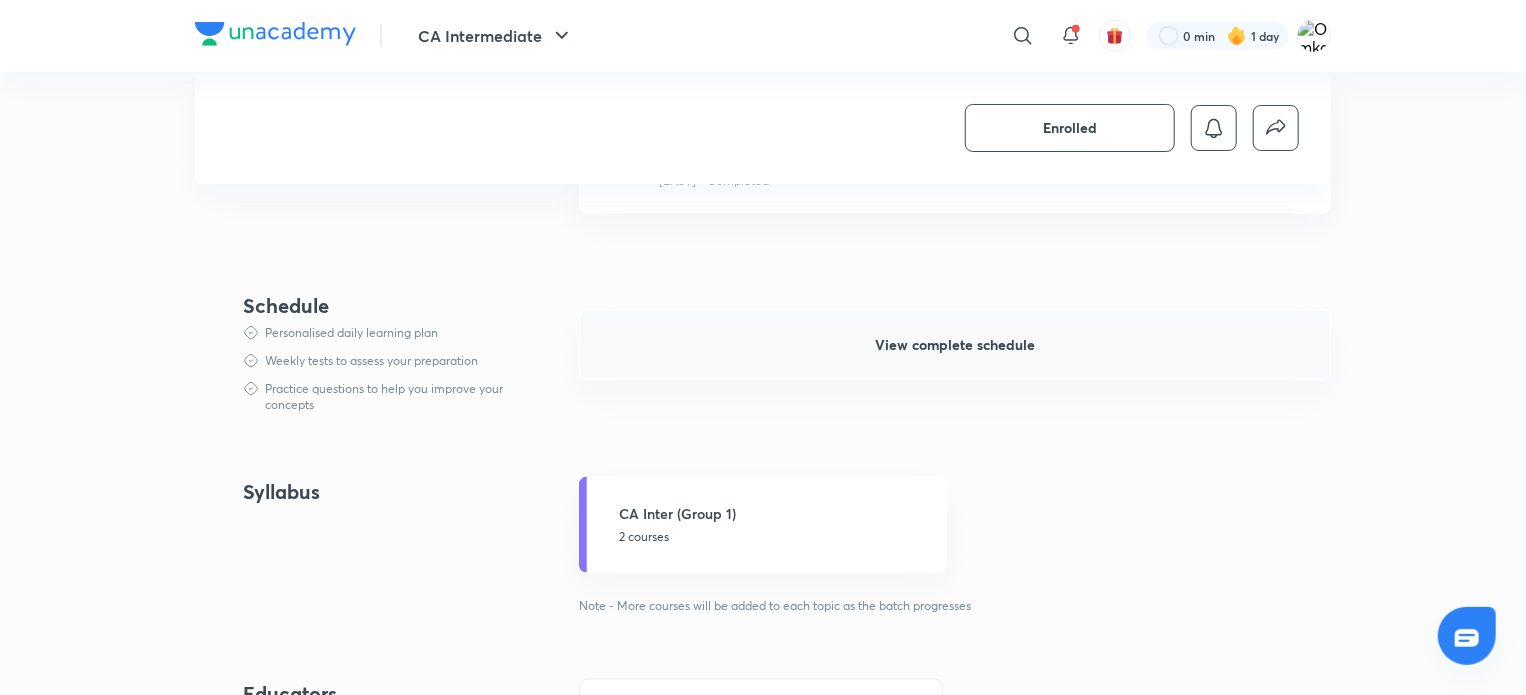 click on "View complete schedule" at bounding box center (955, 345) 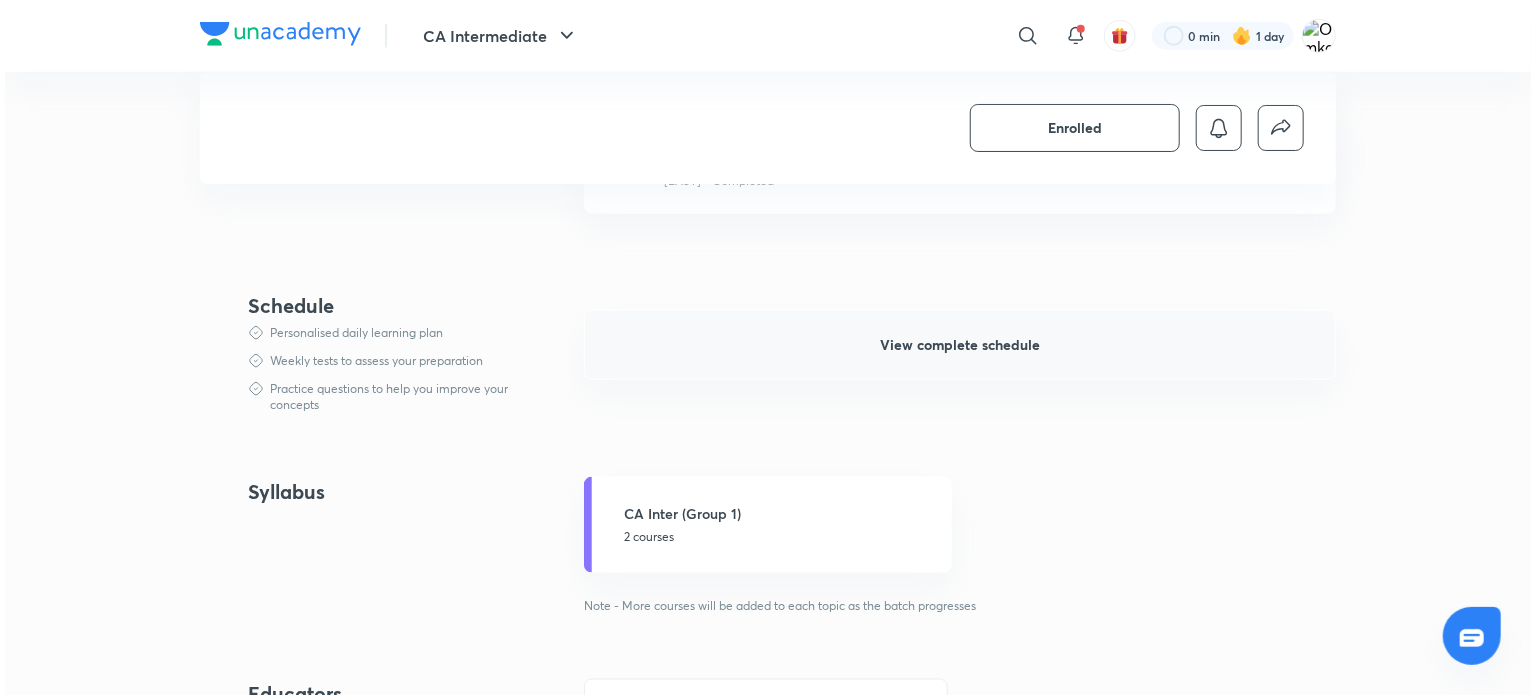 scroll, scrollTop: 0, scrollLeft: 0, axis: both 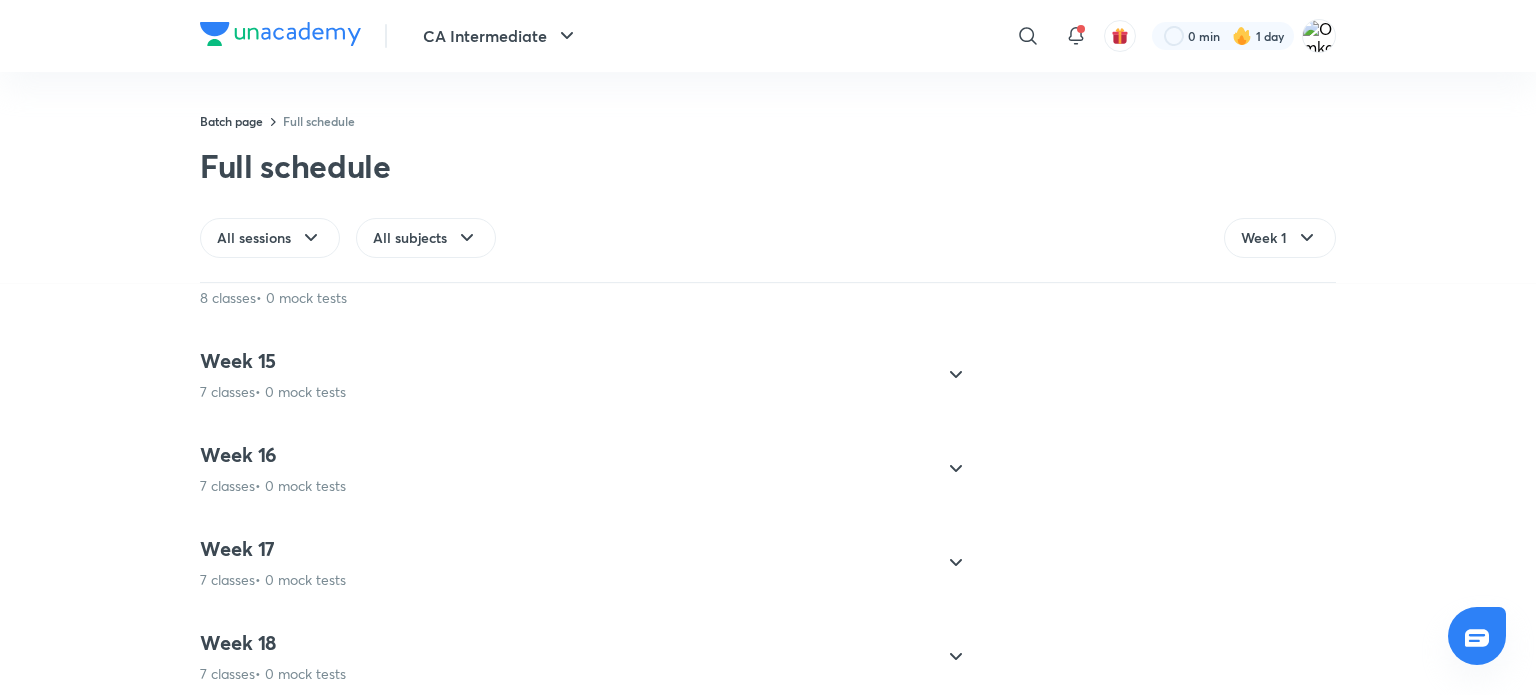 click on "Week 16 7 classes  •   0 mock tests" at bounding box center (566, 469) 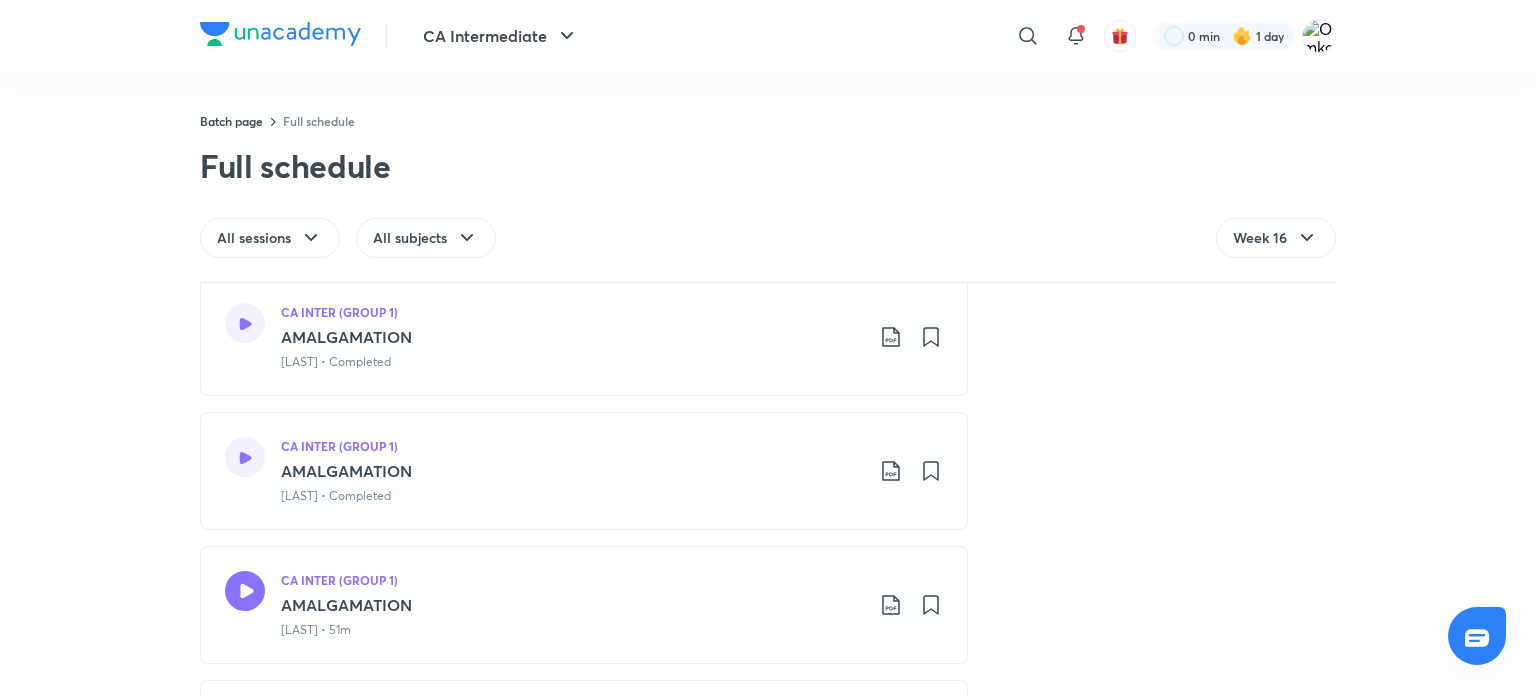 scroll, scrollTop: 1644, scrollLeft: 0, axis: vertical 